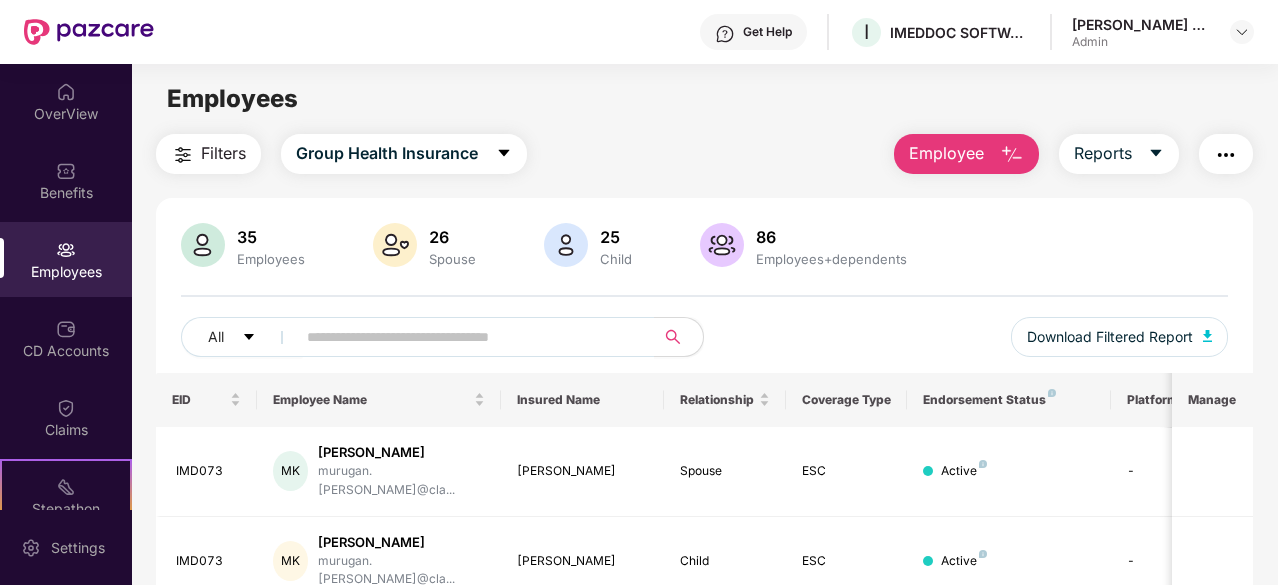scroll, scrollTop: 0, scrollLeft: 0, axis: both 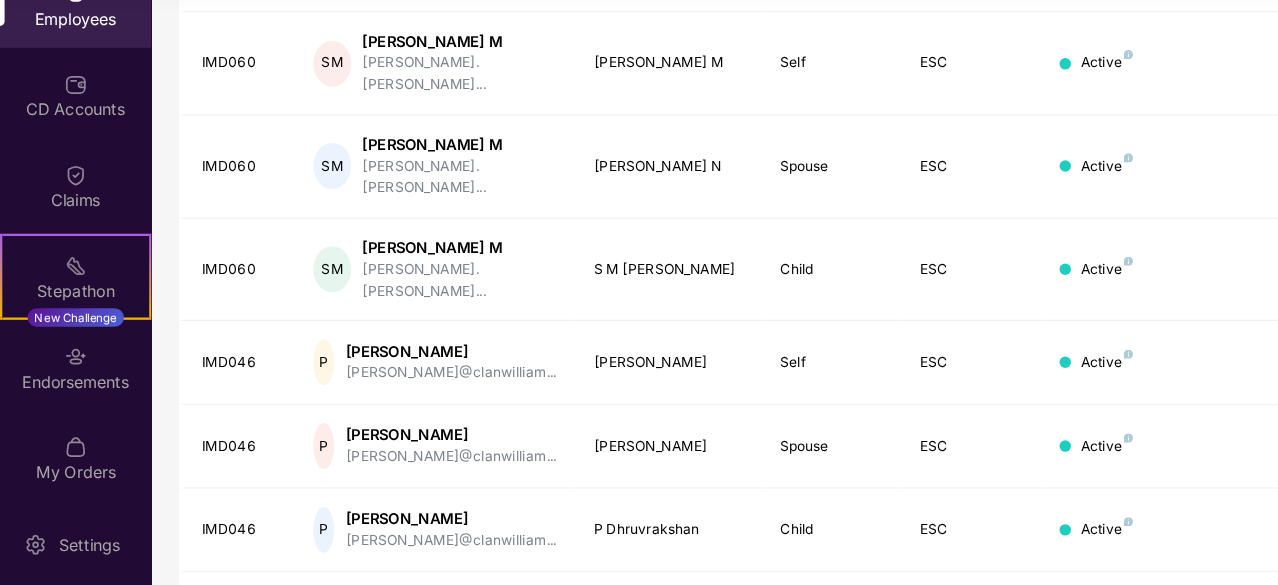 type 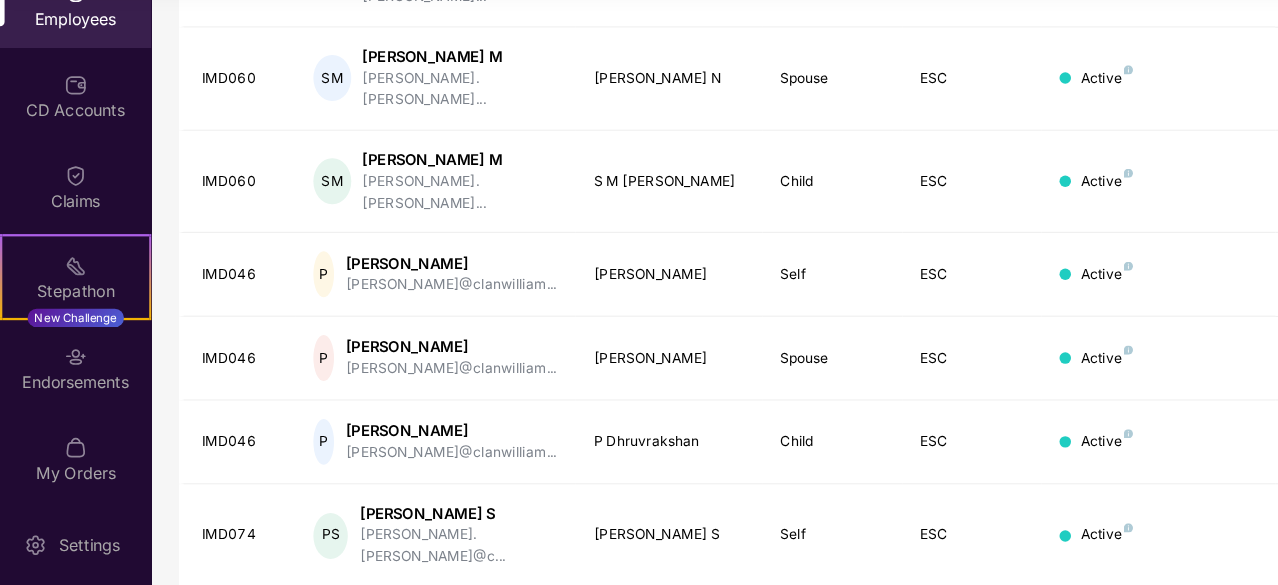 scroll, scrollTop: 639, scrollLeft: 0, axis: vertical 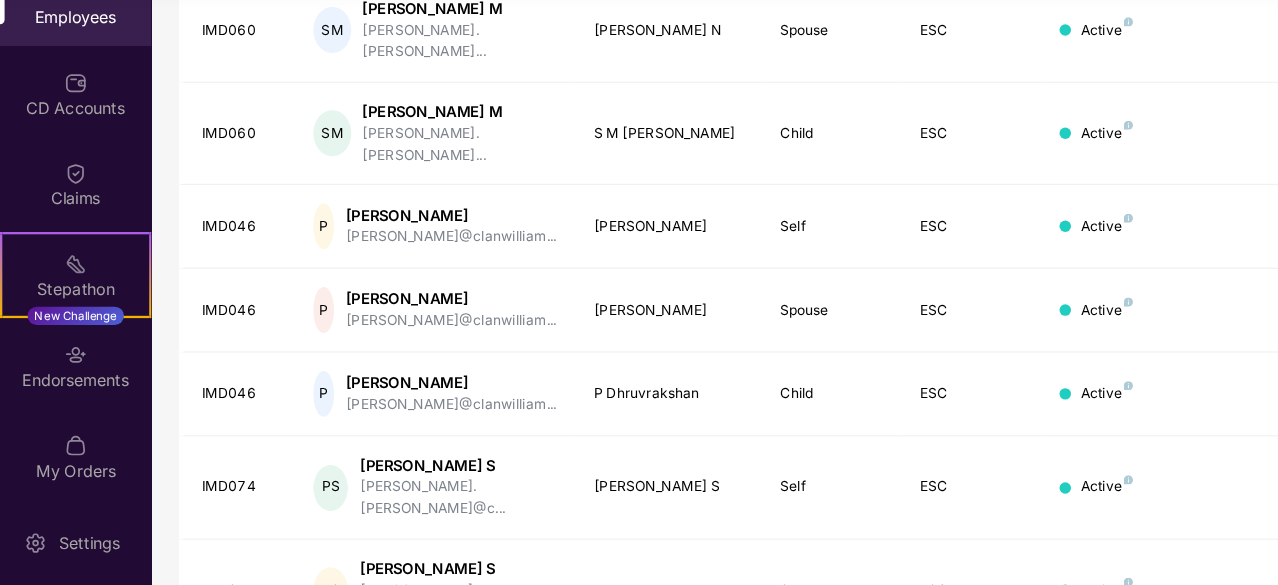 click on "4" at bounding box center (1101, 670) 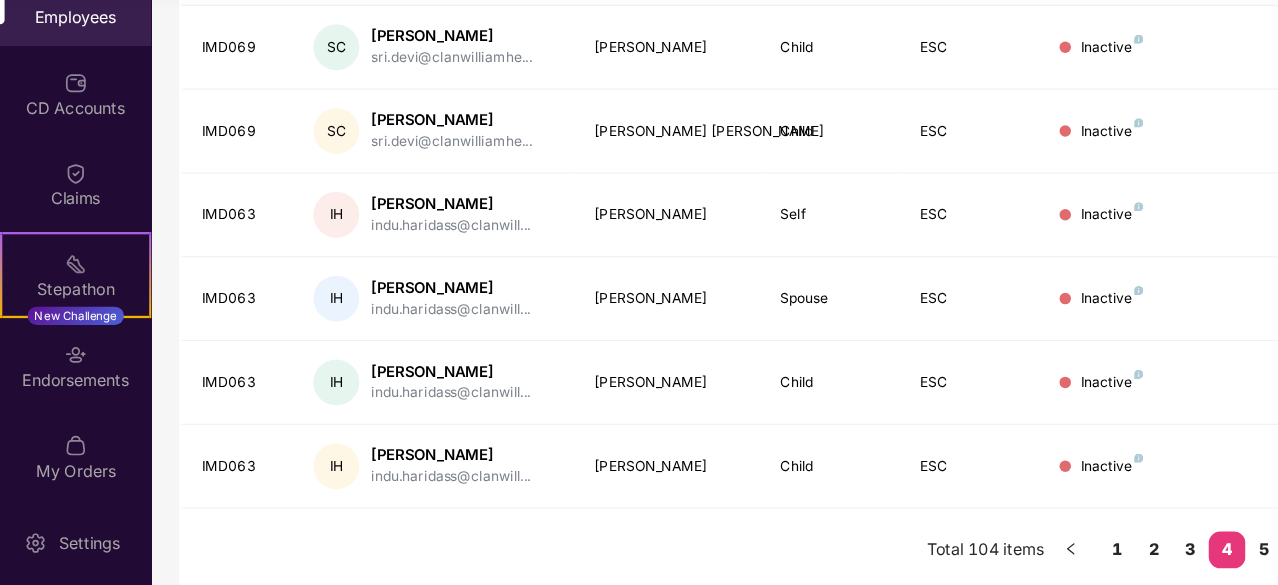 type 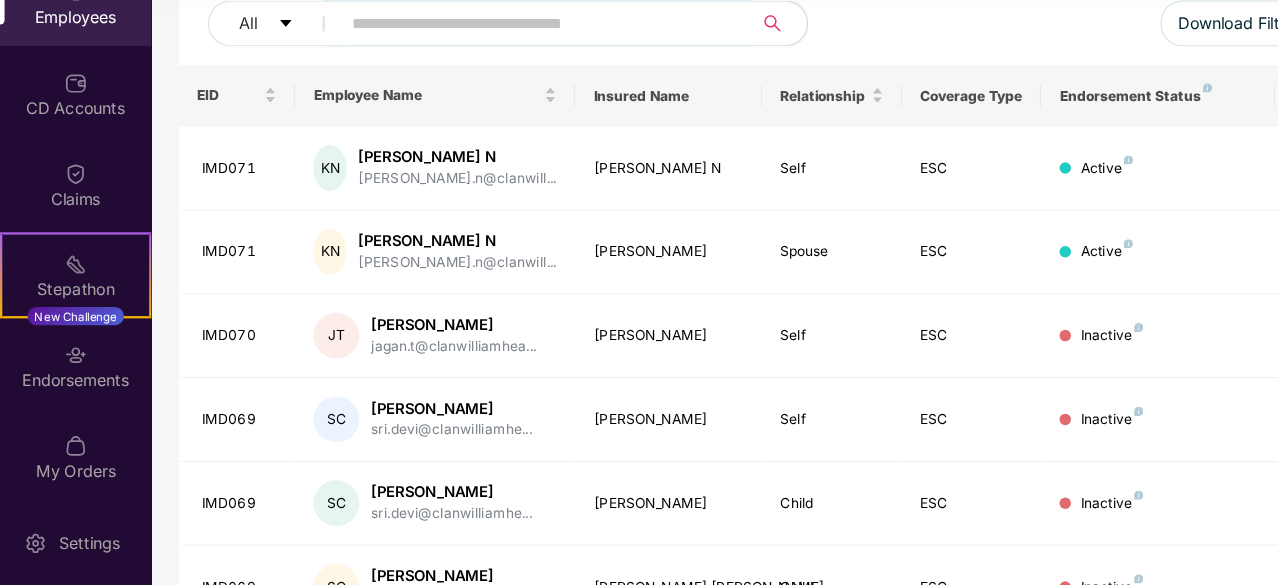 scroll, scrollTop: 239, scrollLeft: 0, axis: vertical 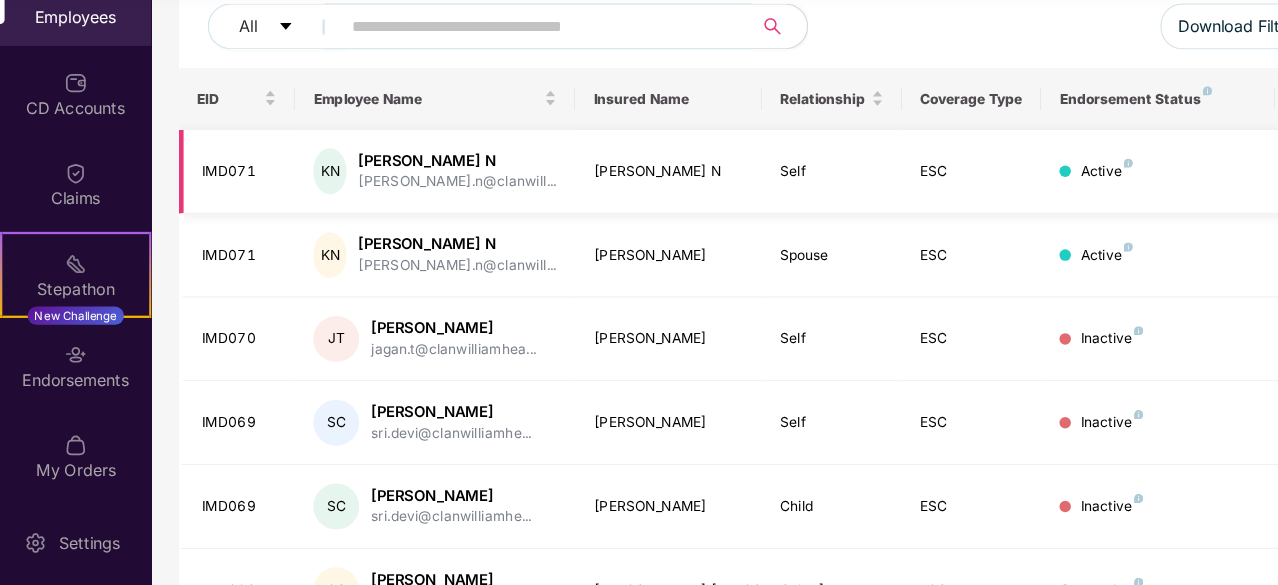 click at bounding box center (928, 224) 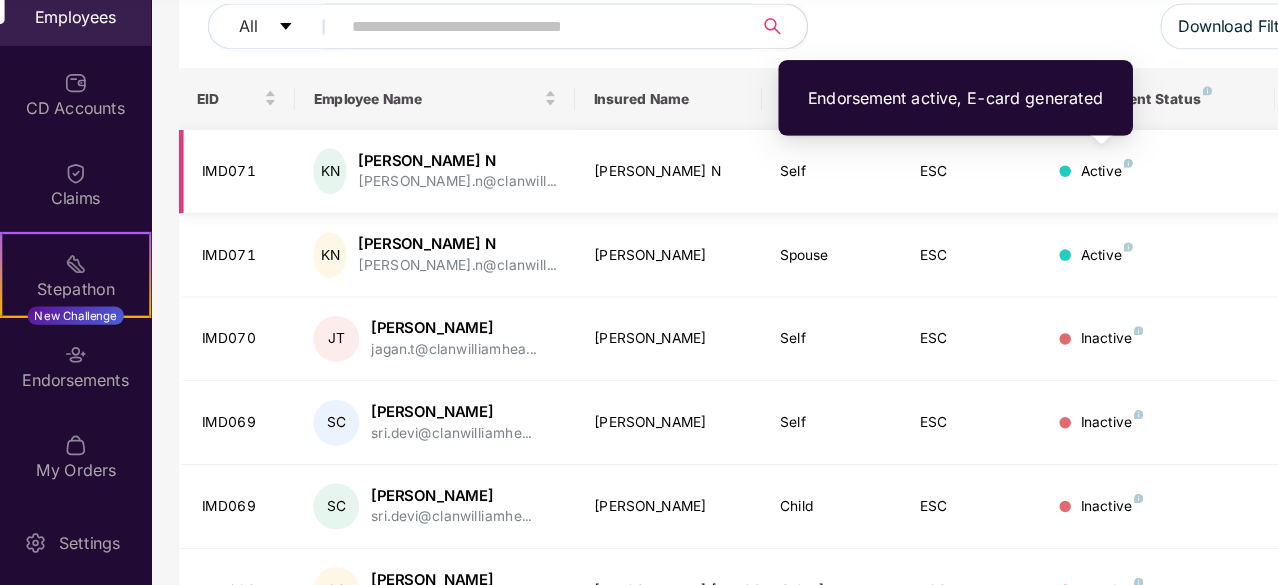 click at bounding box center (983, 217) 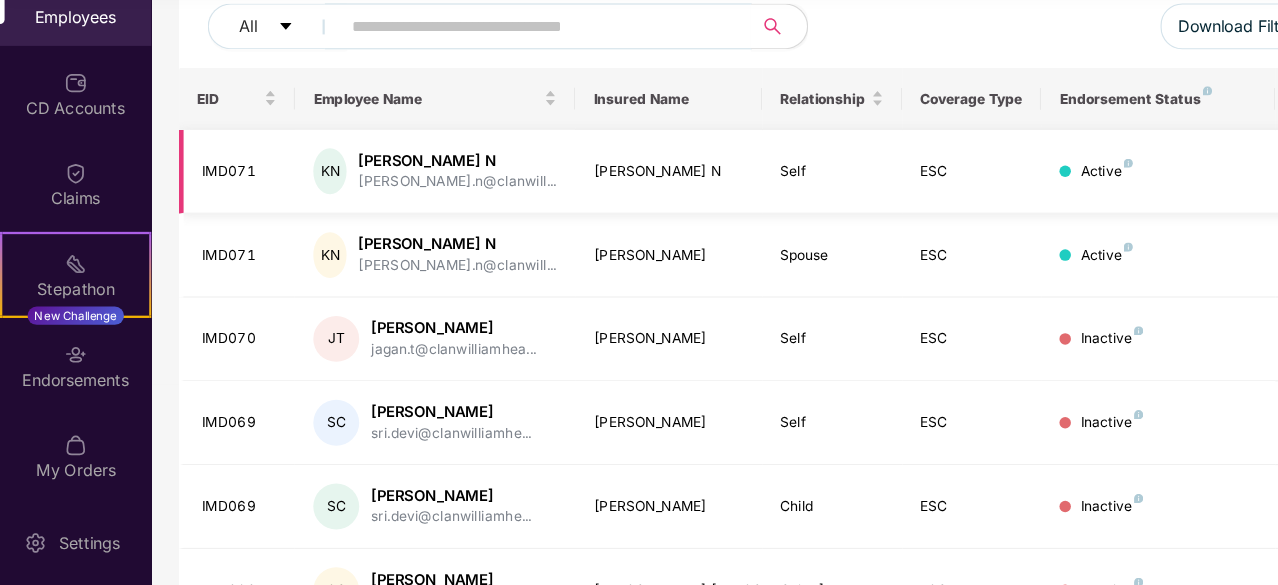click on "KN" at bounding box center [287, 224] 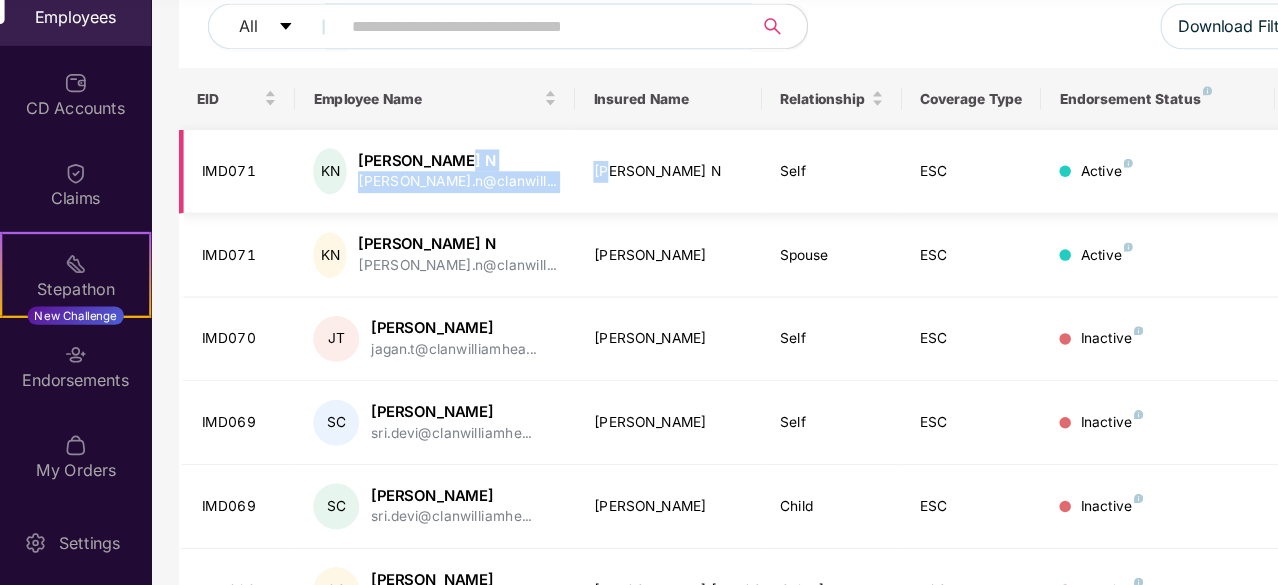 drag, startPoint x: 407, startPoint y: 203, endPoint x: 555, endPoint y: 255, distance: 156.86937 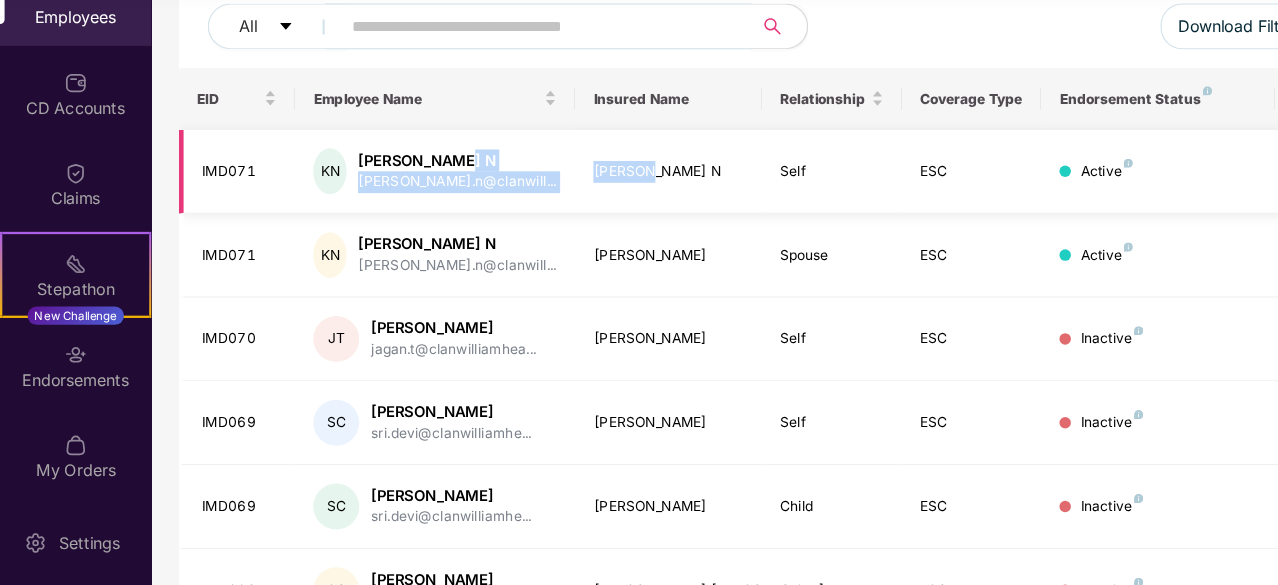 click on "[PERSON_NAME] N" at bounding box center (582, 224) 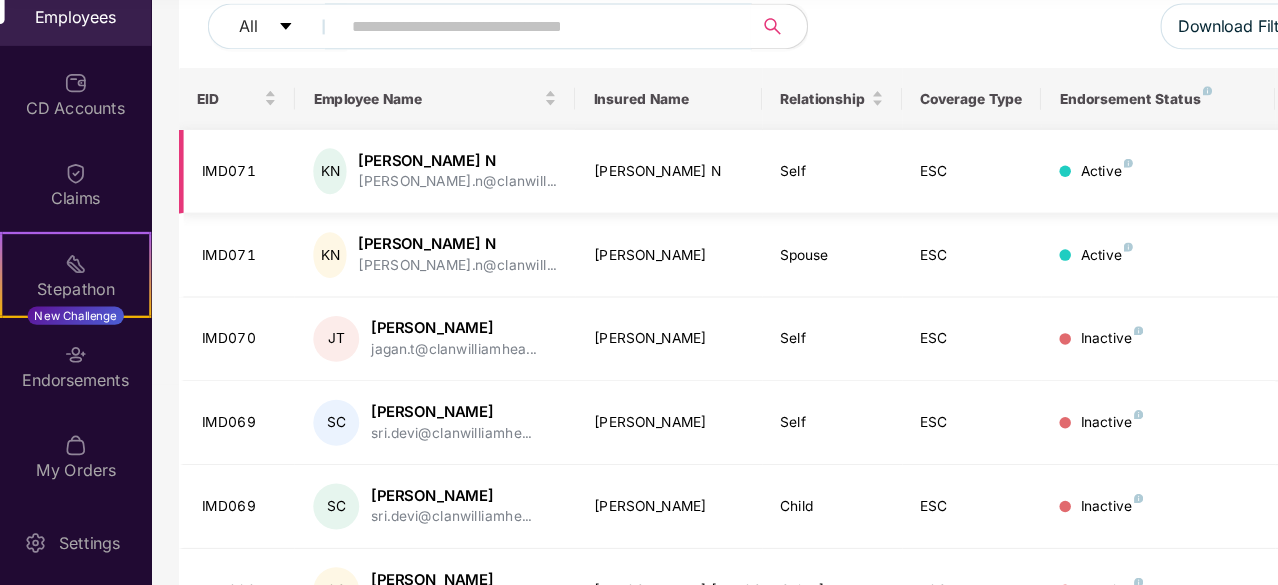 click on "[PERSON_NAME] N" at bounding box center [582, 224] 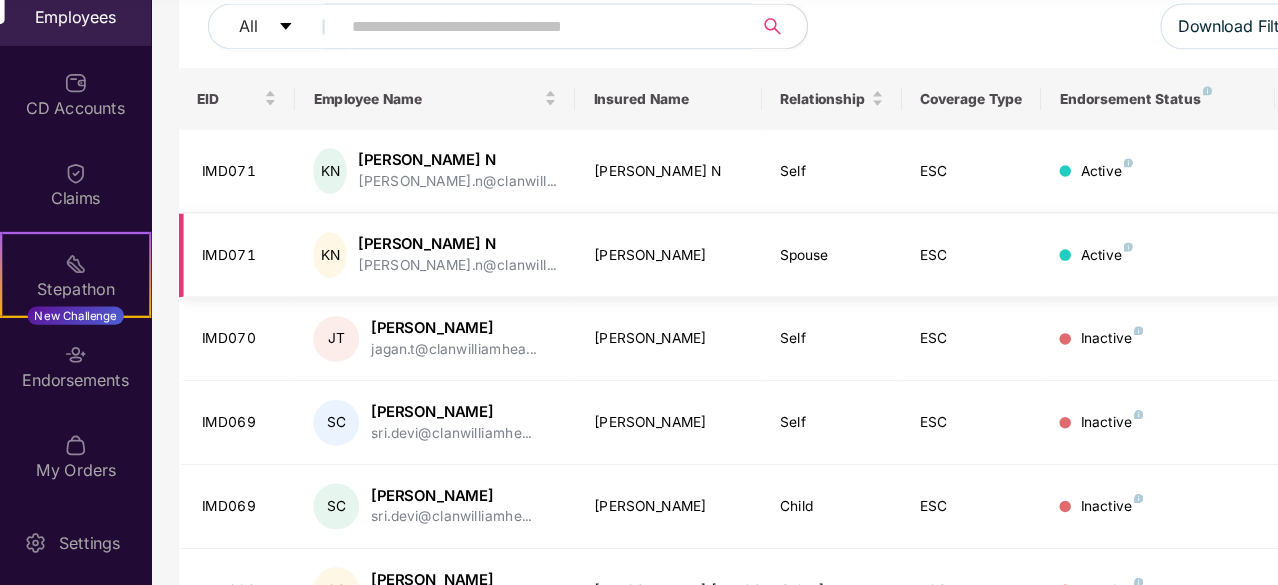 click on "Spouse" at bounding box center (725, 297) 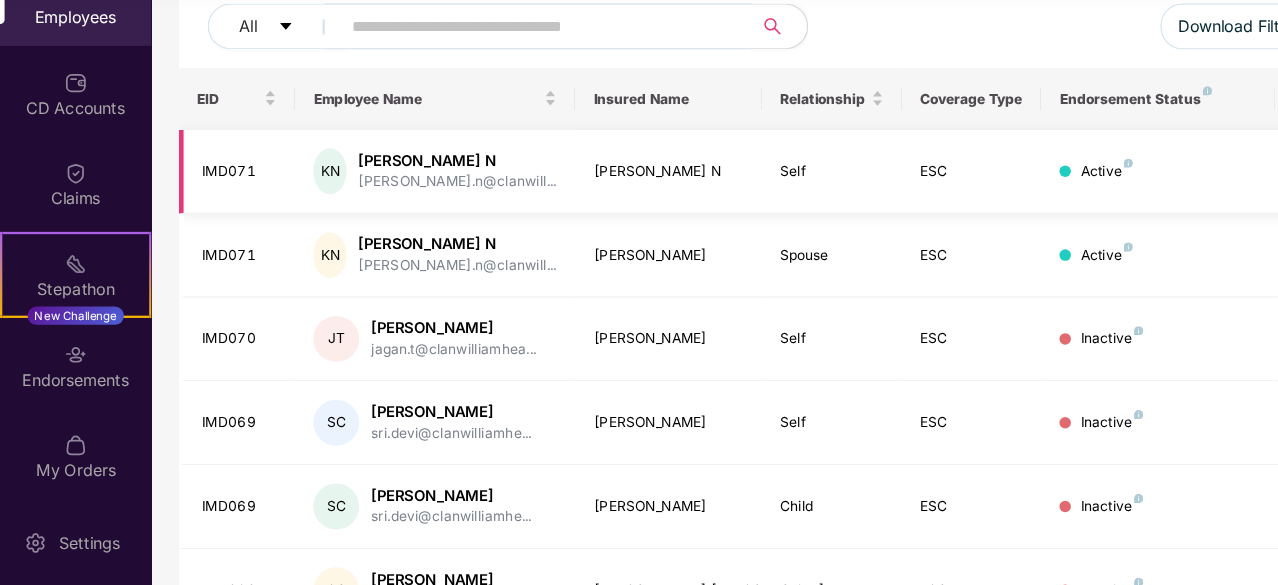 click on "Self" at bounding box center [725, 224] 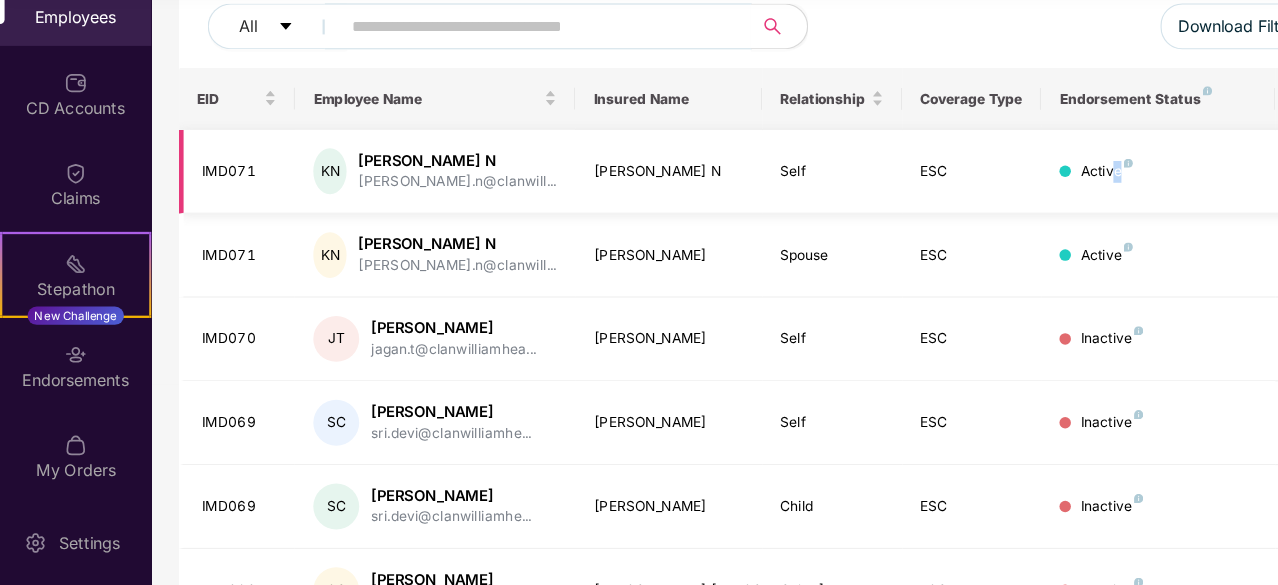 drag, startPoint x: 989, startPoint y: 233, endPoint x: 971, endPoint y: 204, distance: 34.132095 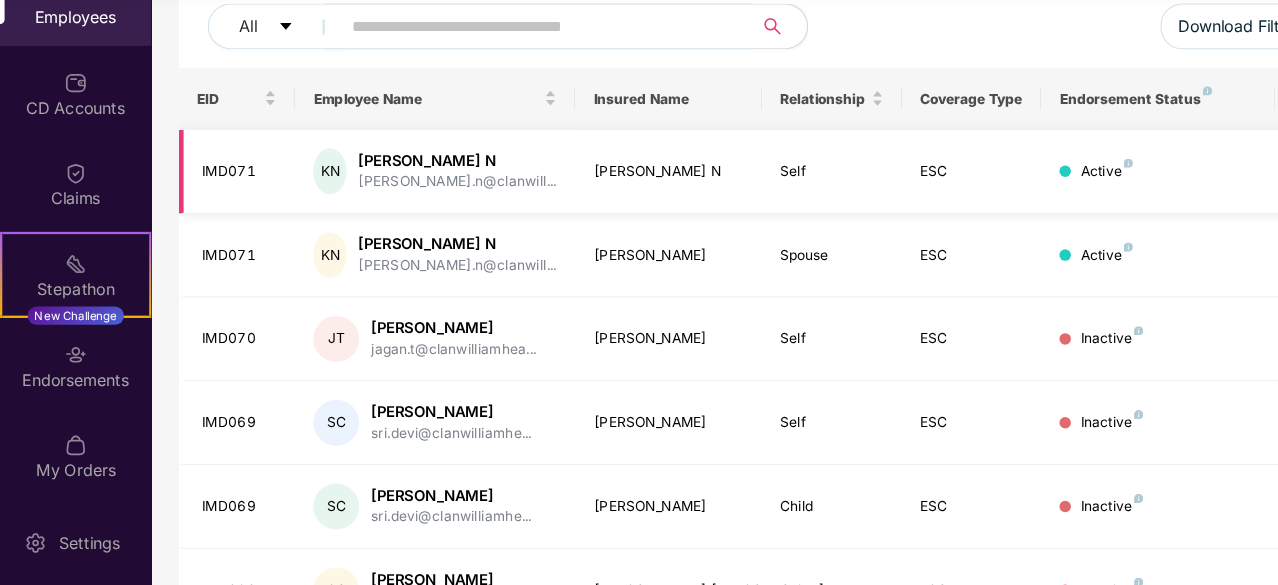 click on "Active" at bounding box center [1008, 224] 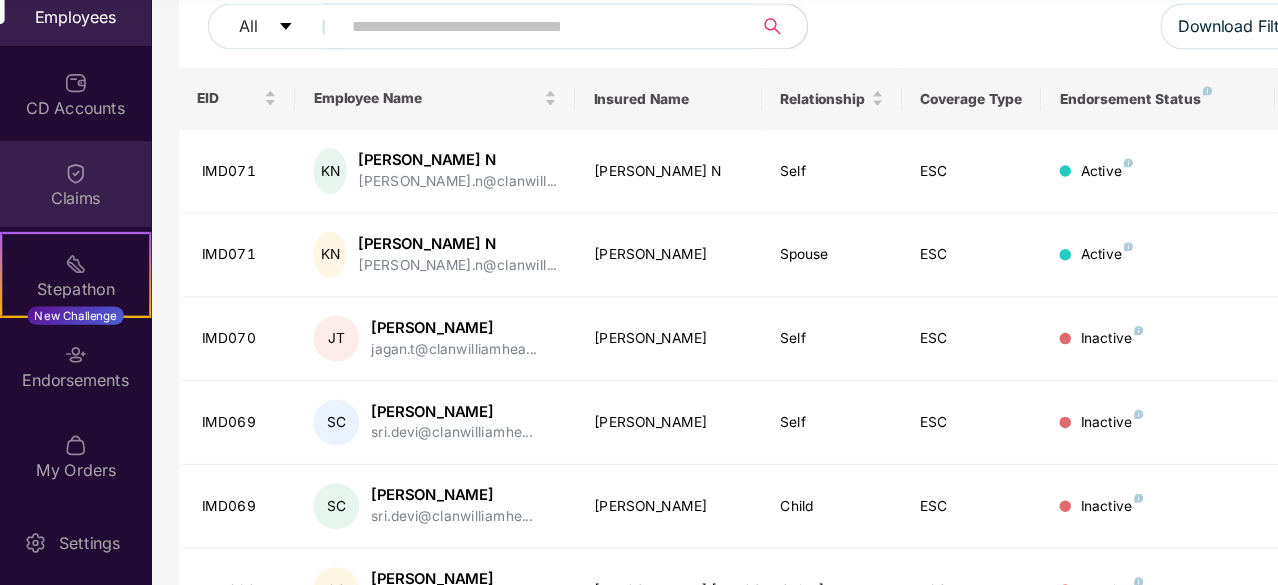 click on "Claims" at bounding box center [66, 235] 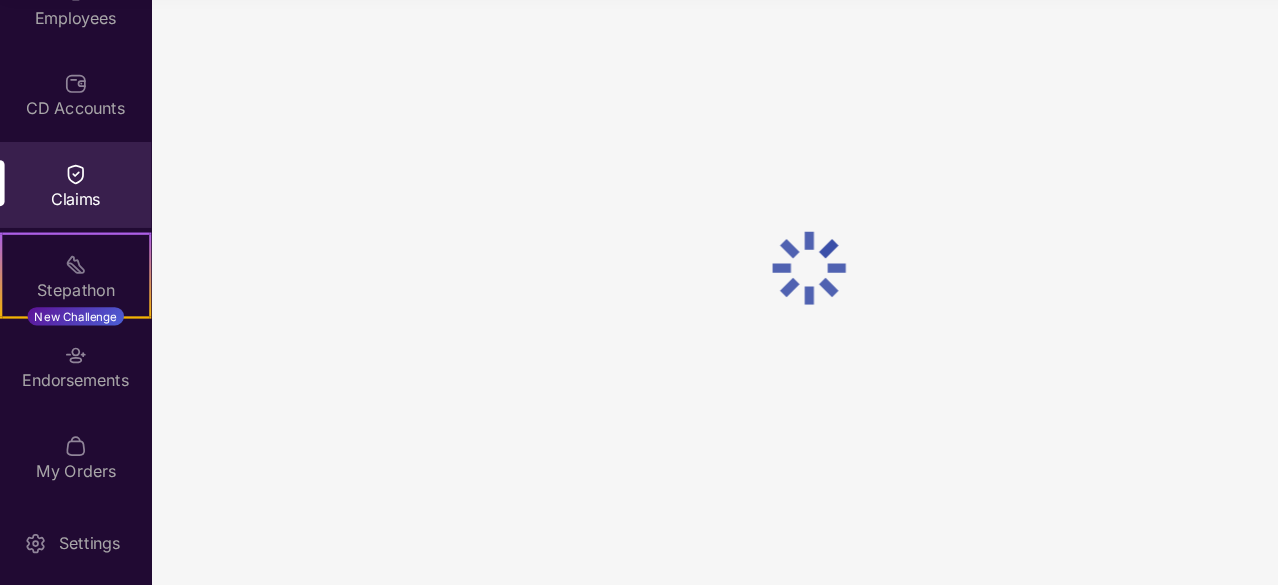 scroll, scrollTop: 0, scrollLeft: 0, axis: both 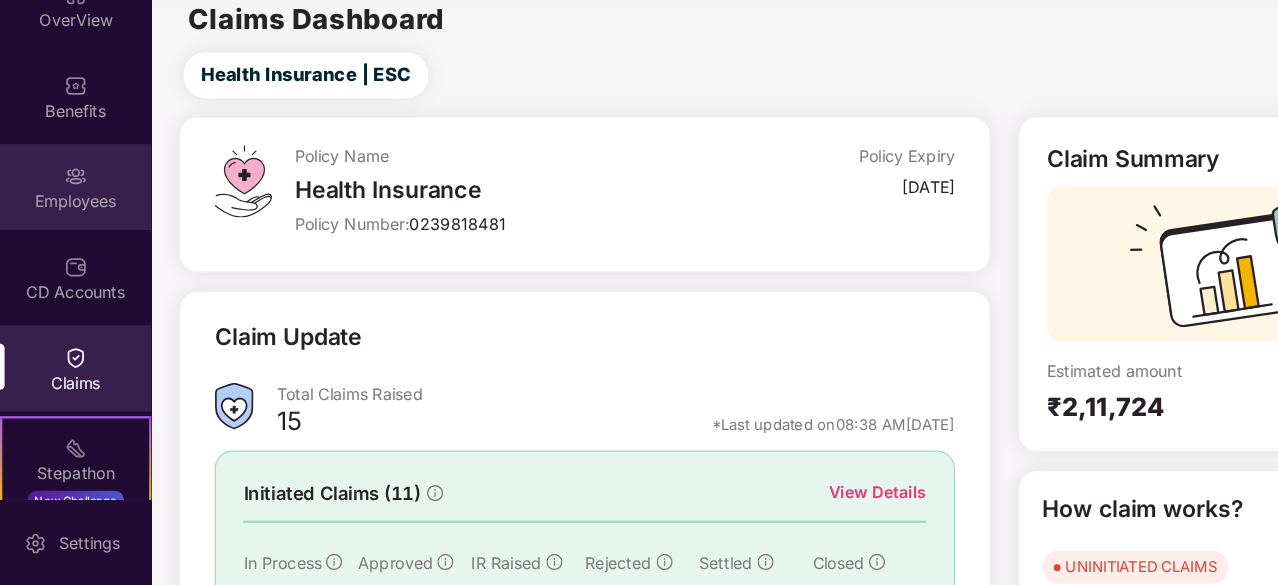 click on "Employees" at bounding box center [66, 237] 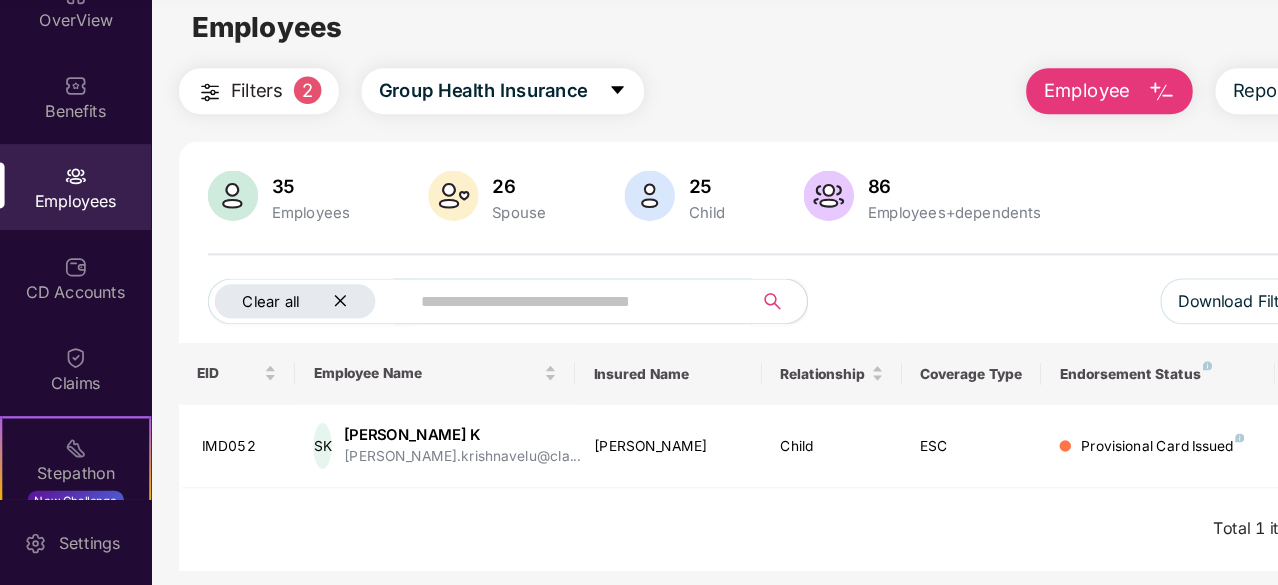 click 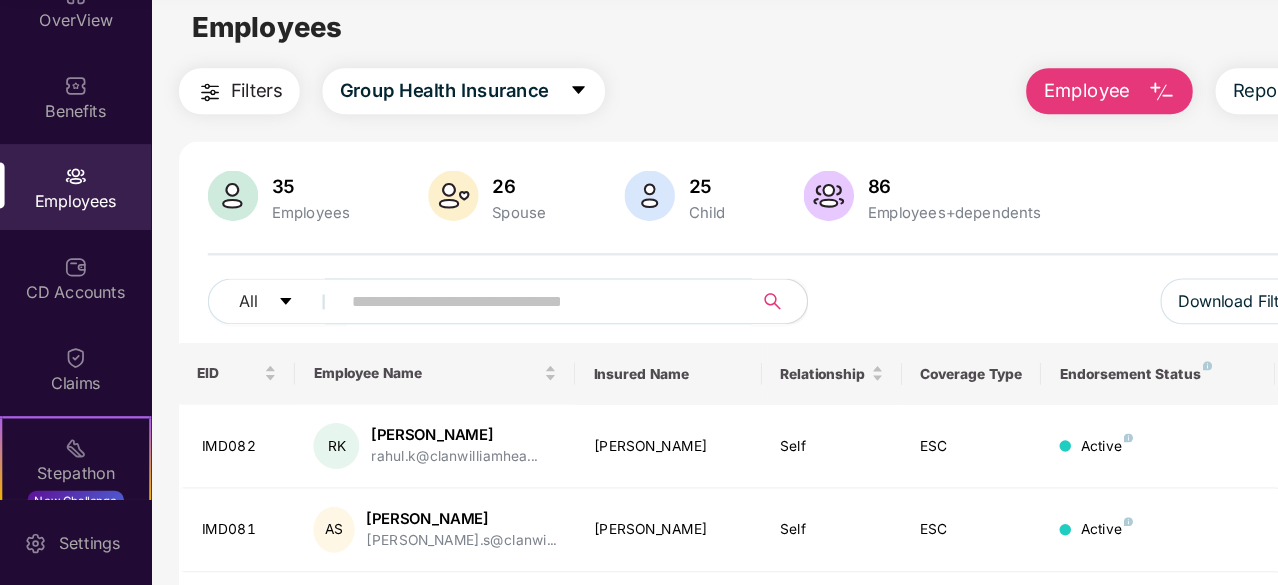 click at bounding box center [467, 337] 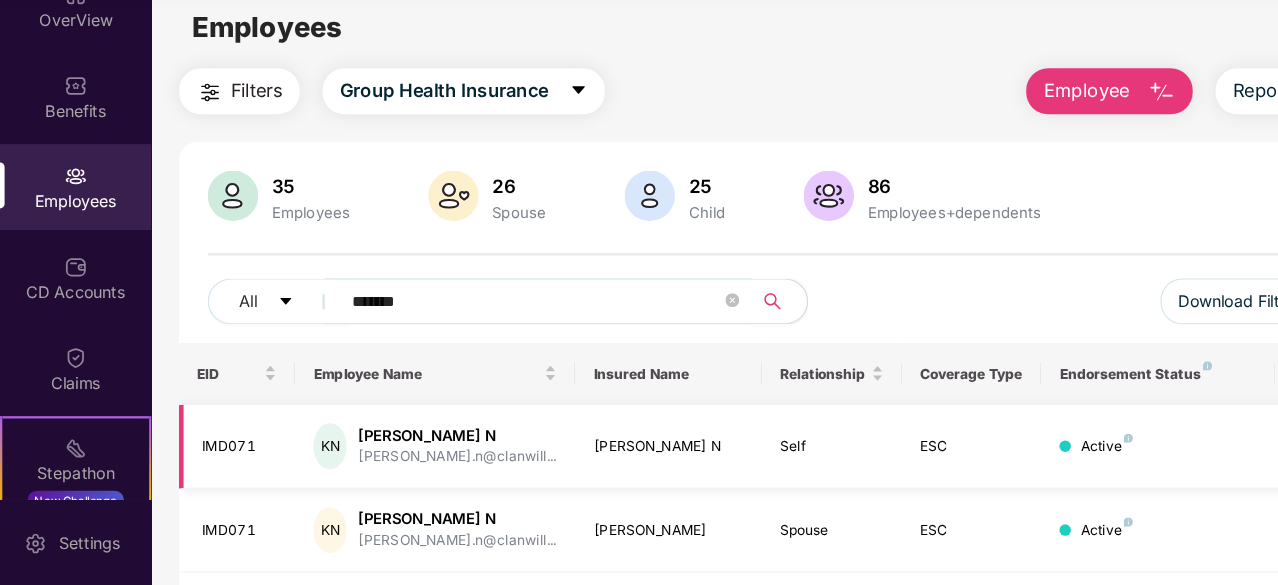 type on "*******" 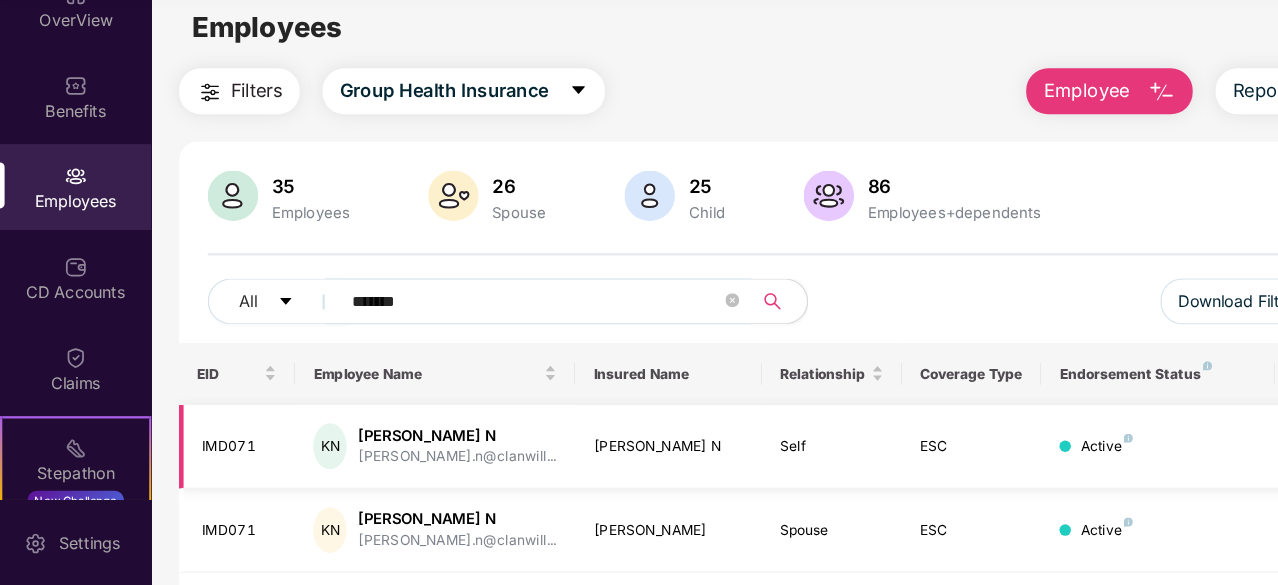 click on "Active" at bounding box center [1008, 463] 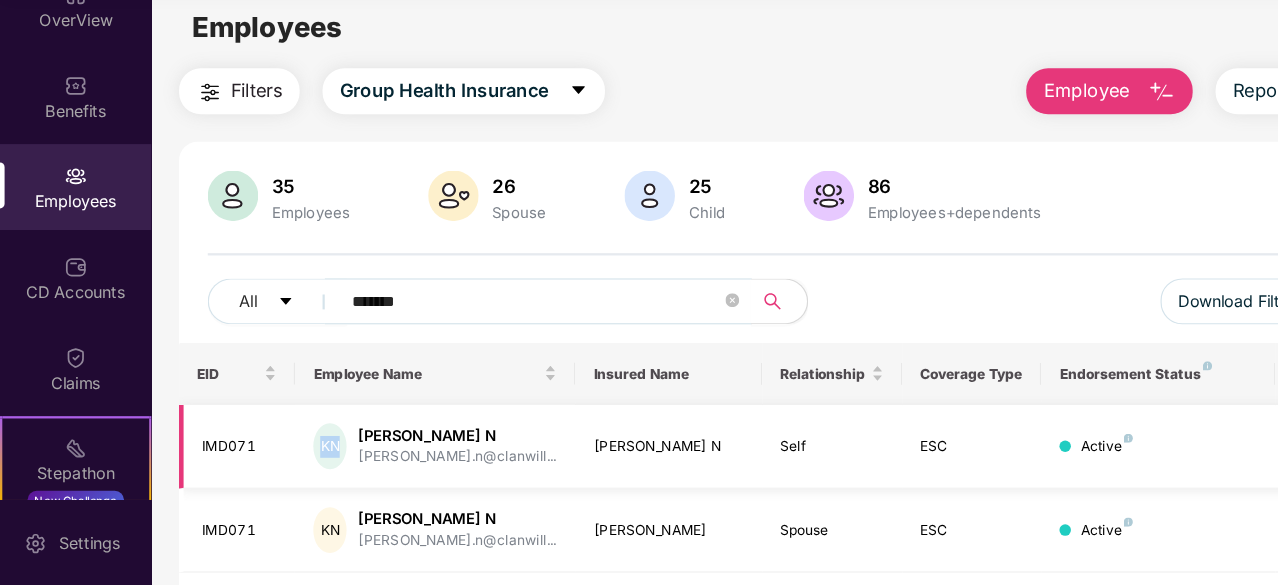 click on "KN [PERSON_NAME].n@clanwill..." at bounding box center (379, 463) 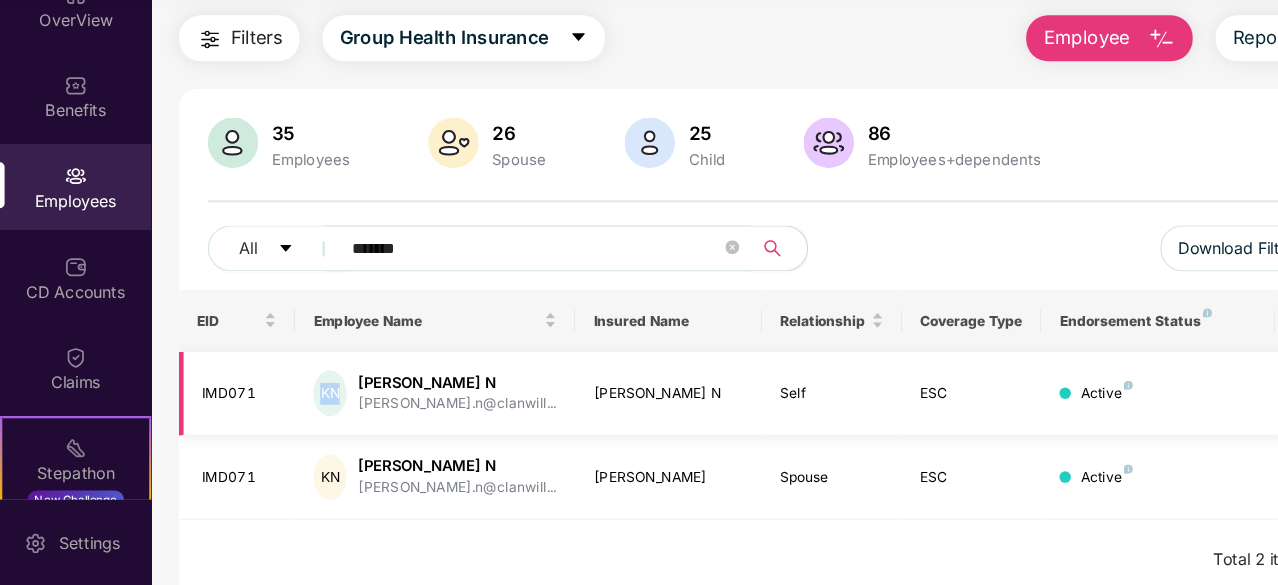 scroll, scrollTop: 64, scrollLeft: 0, axis: vertical 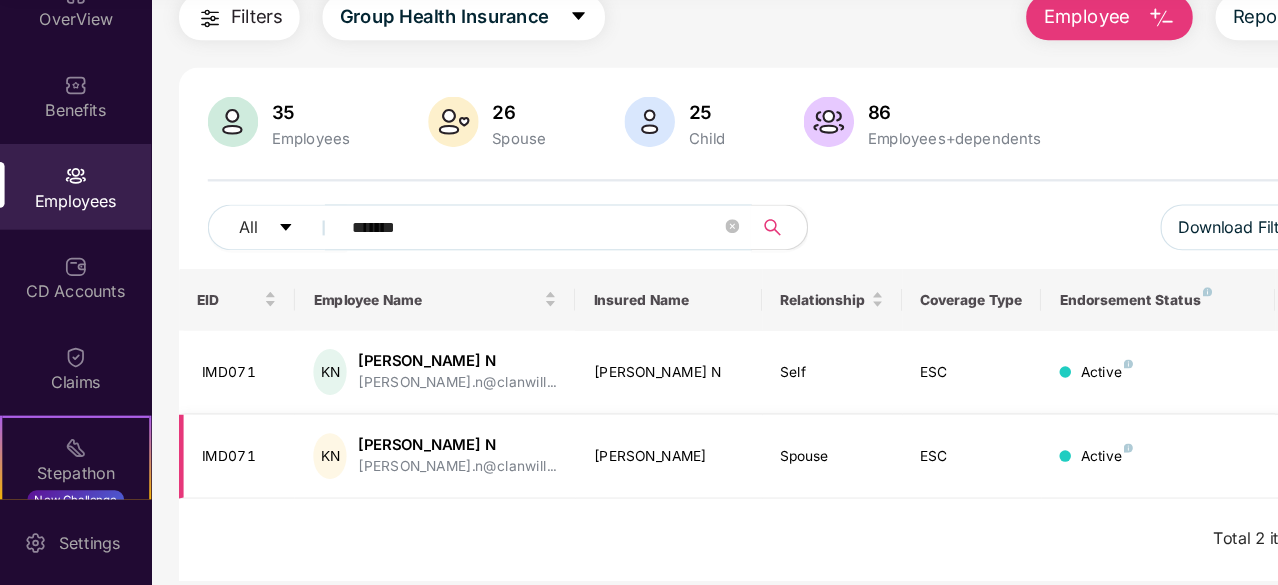 click on "Active" at bounding box center [1008, 472] 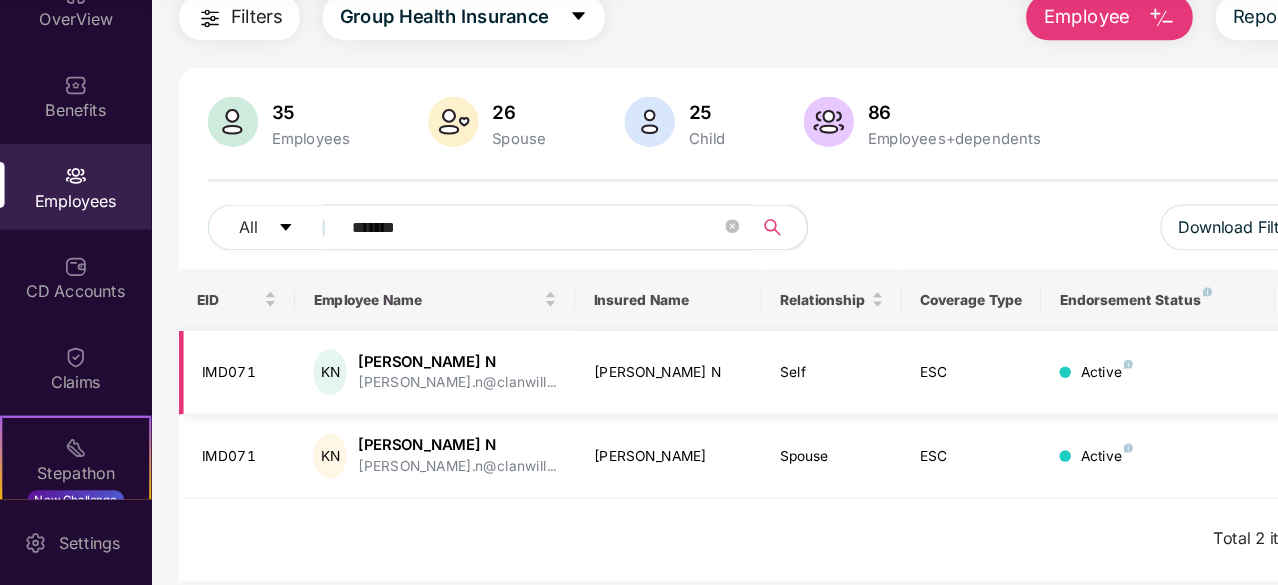 click on "Active" at bounding box center (1008, 399) 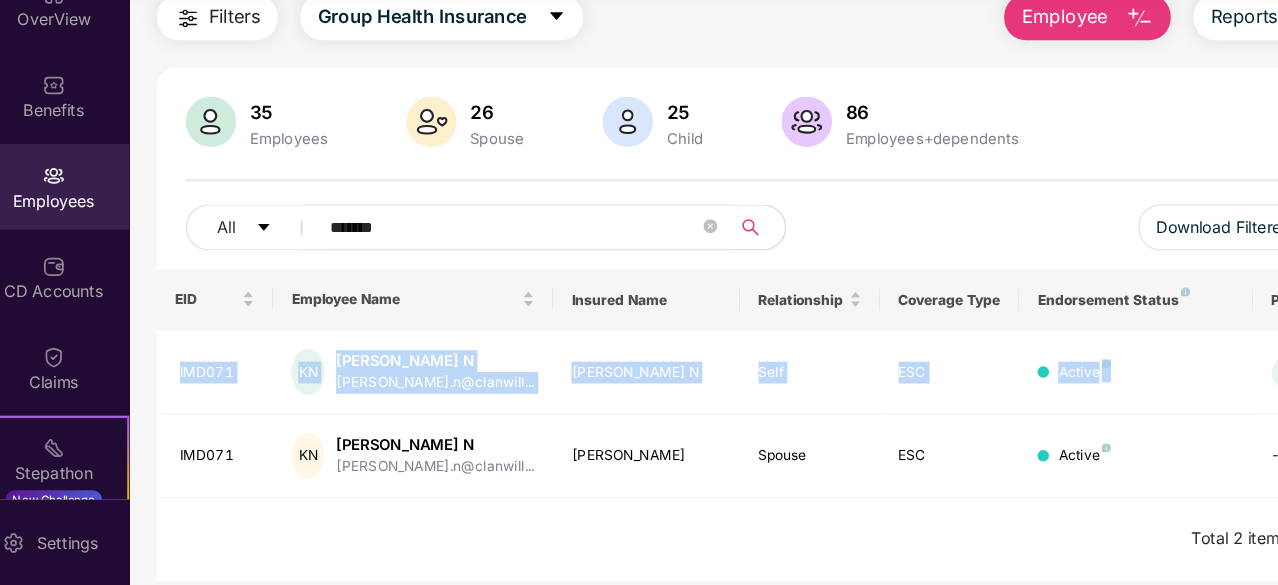 drag, startPoint x: 1088, startPoint y: 381, endPoint x: 1115, endPoint y: 388, distance: 27.89265 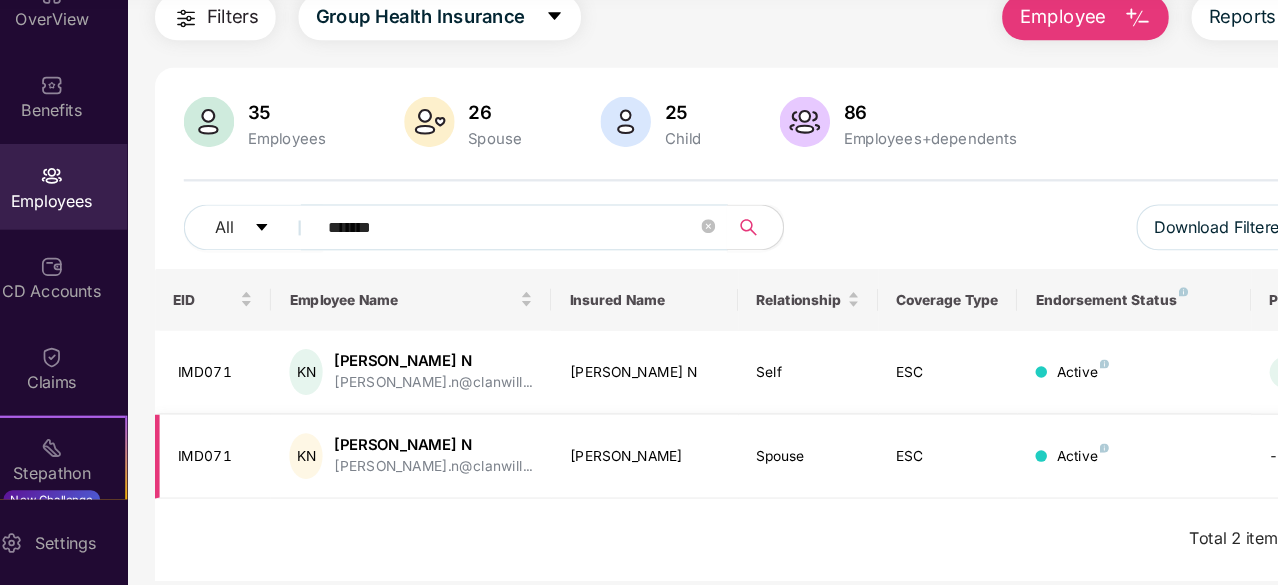 click on "-" at bounding box center [1182, 472] 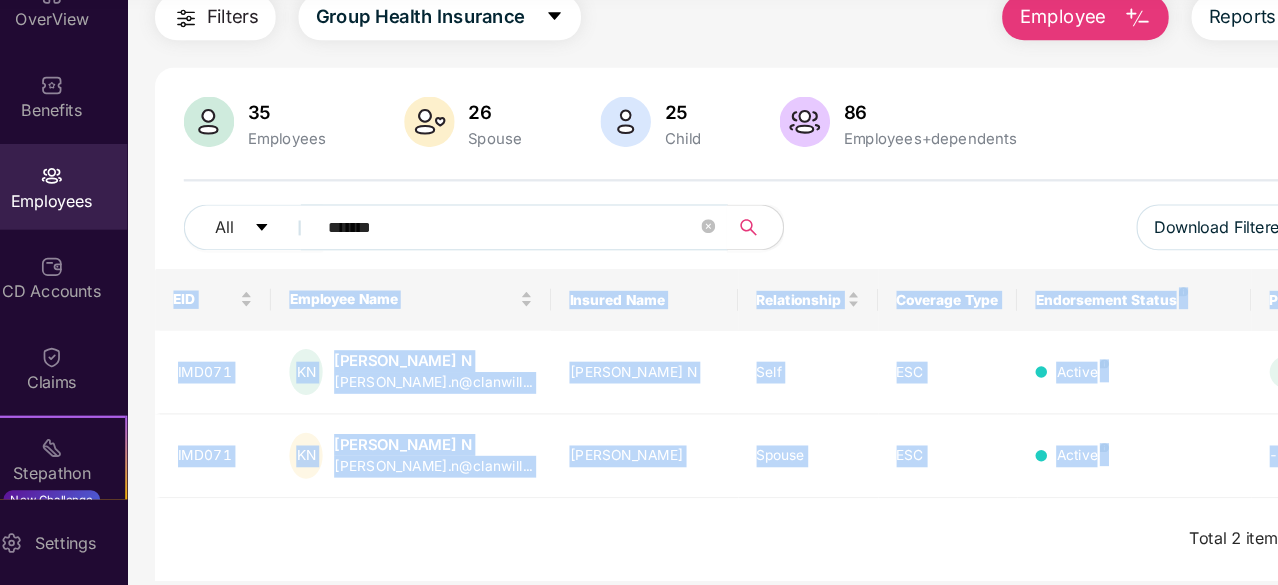 drag, startPoint x: 963, startPoint y: 545, endPoint x: 1141, endPoint y: 485, distance: 187.84036 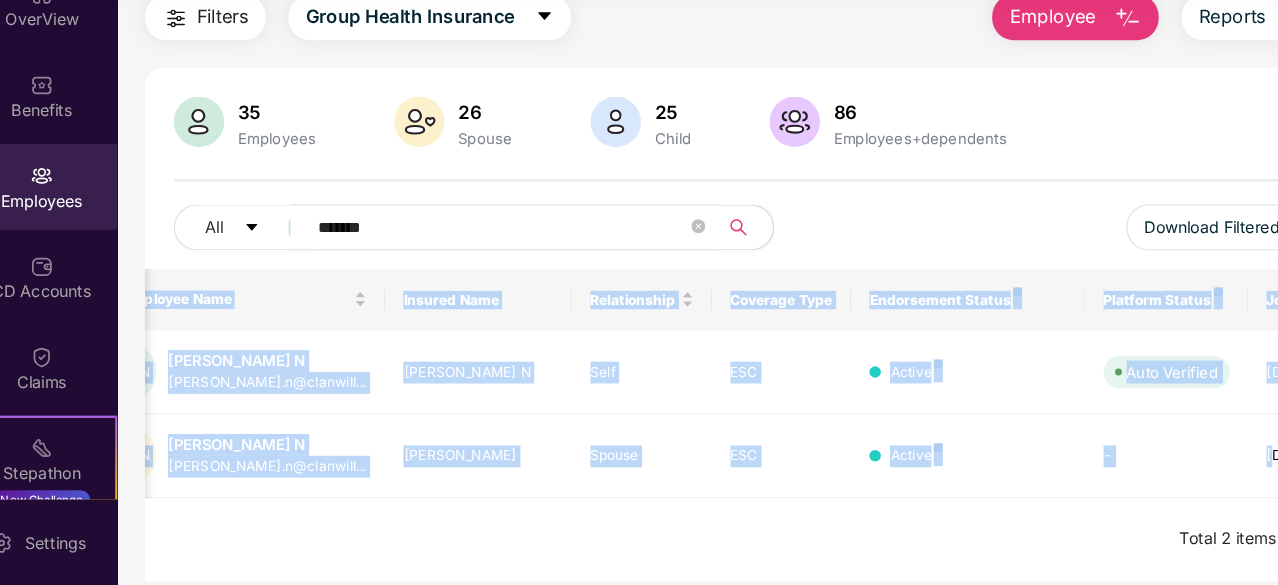 scroll, scrollTop: 0, scrollLeft: 200, axis: horizontal 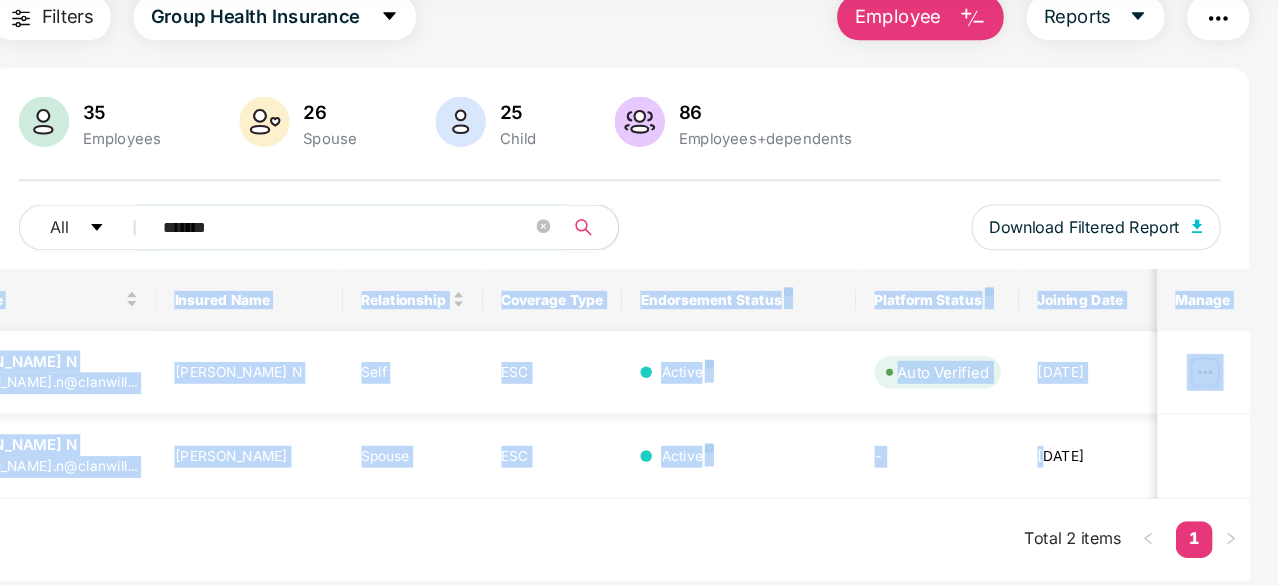 click at bounding box center [1214, 399] 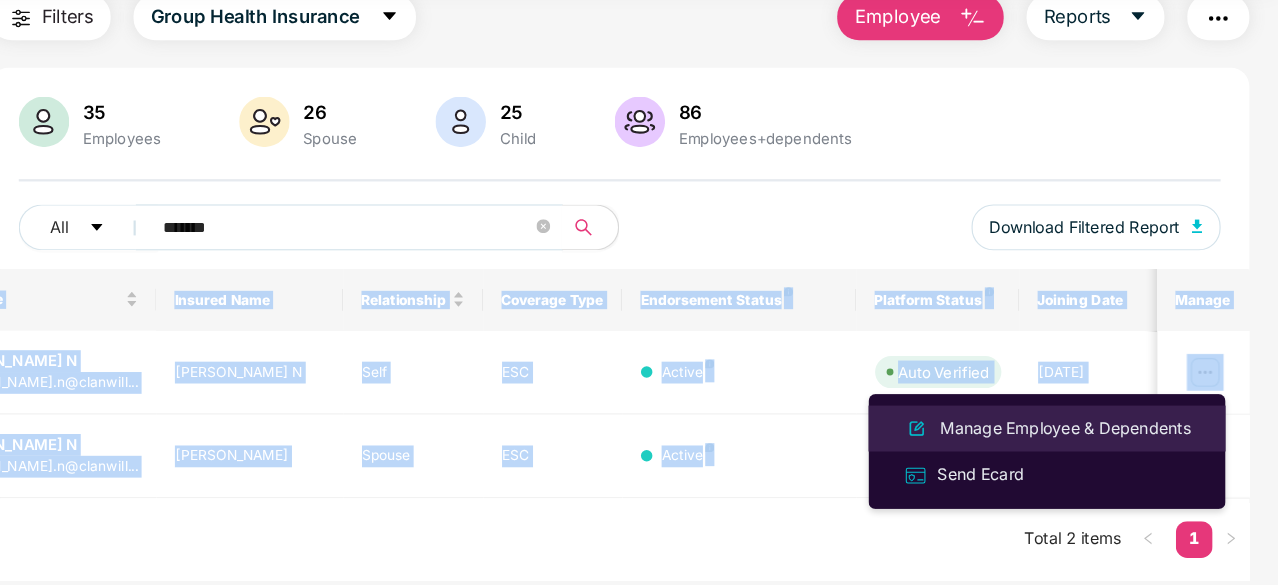 click on "Manage Employee & Dependents" at bounding box center [1076, 448] 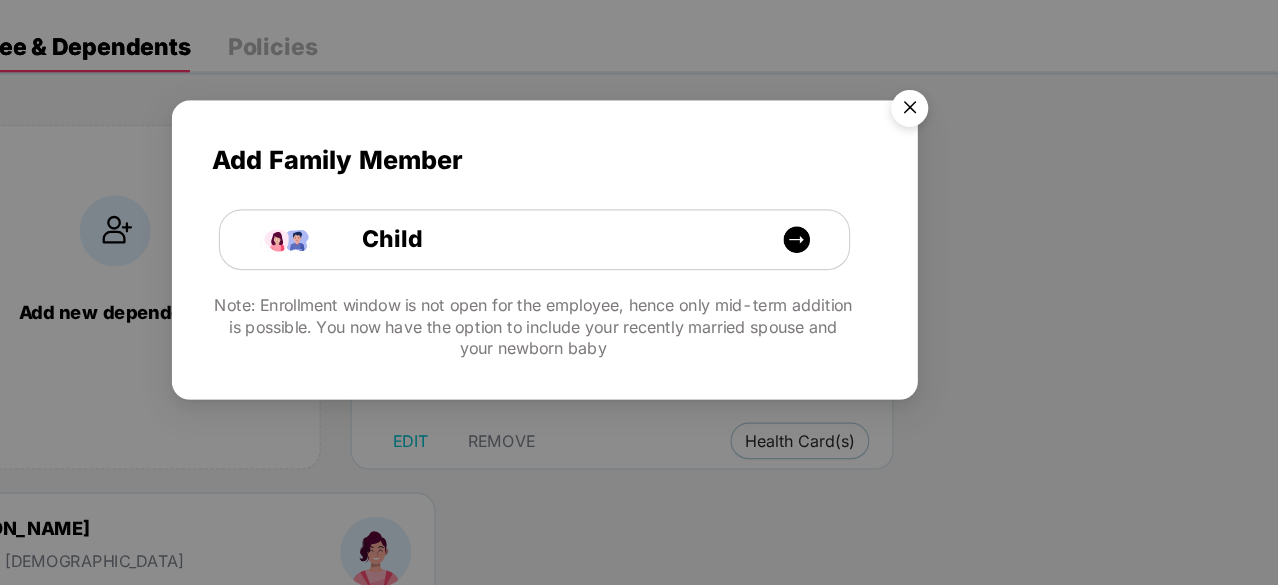 click at bounding box center [957, 172] 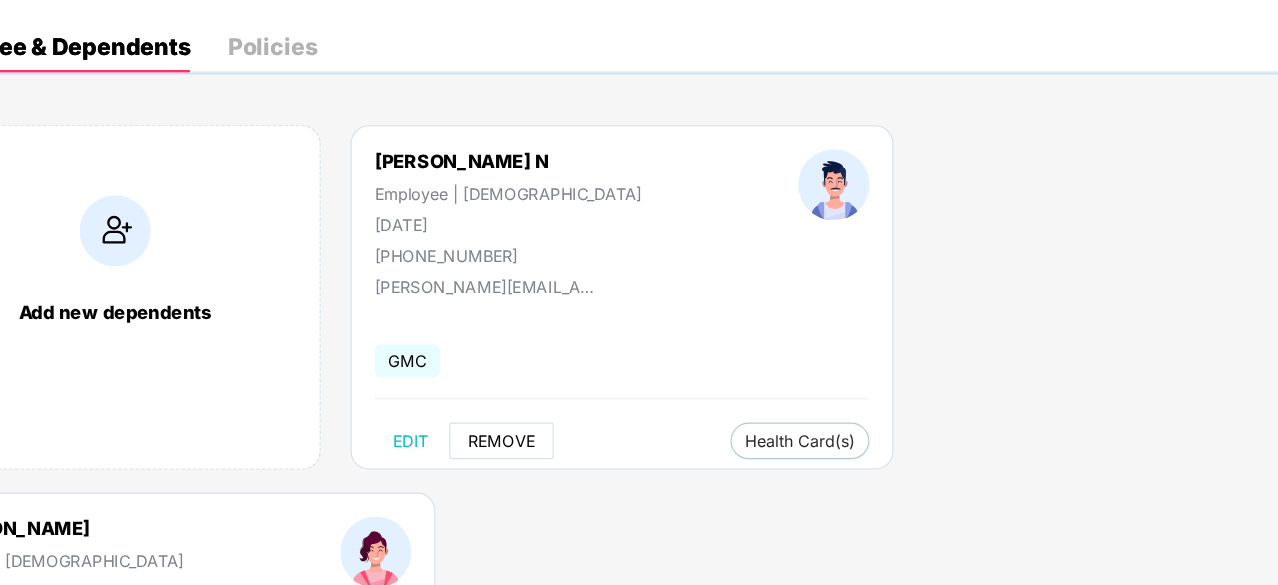 click on "REMOVE" at bounding box center [601, 459] 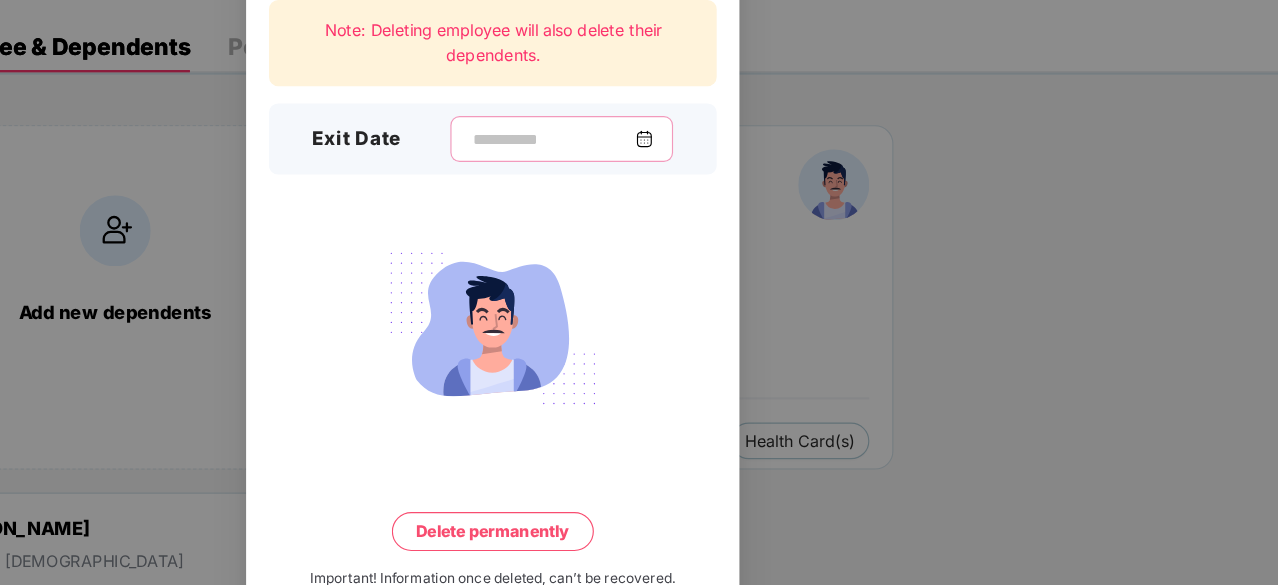 click at bounding box center (646, 196) 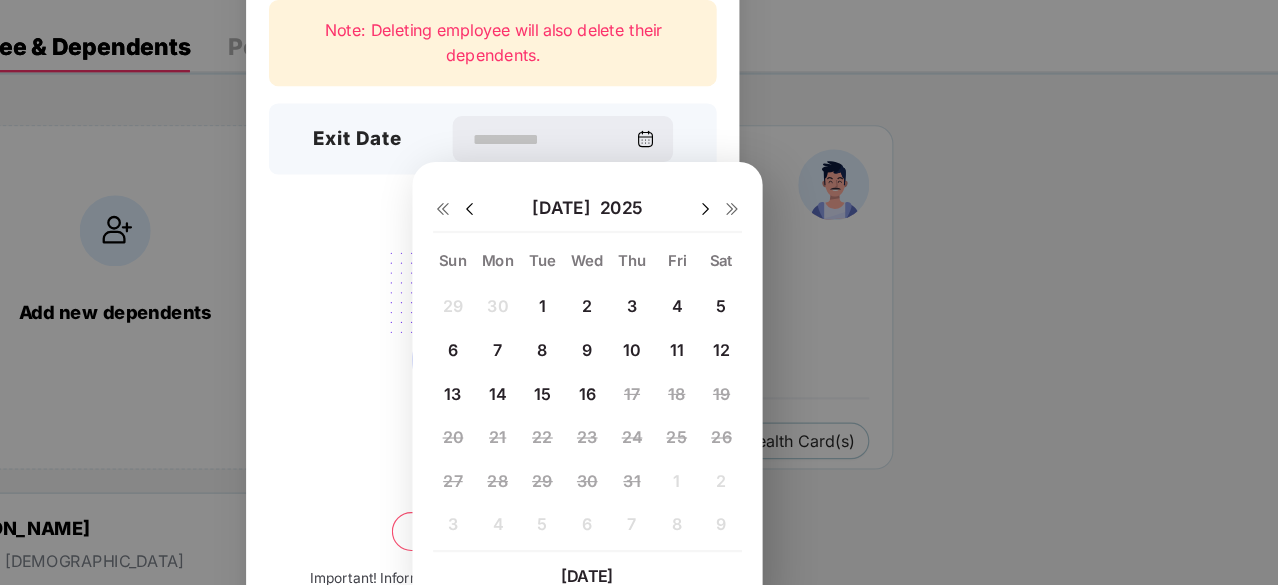 click on "1" at bounding box center (637, 341) 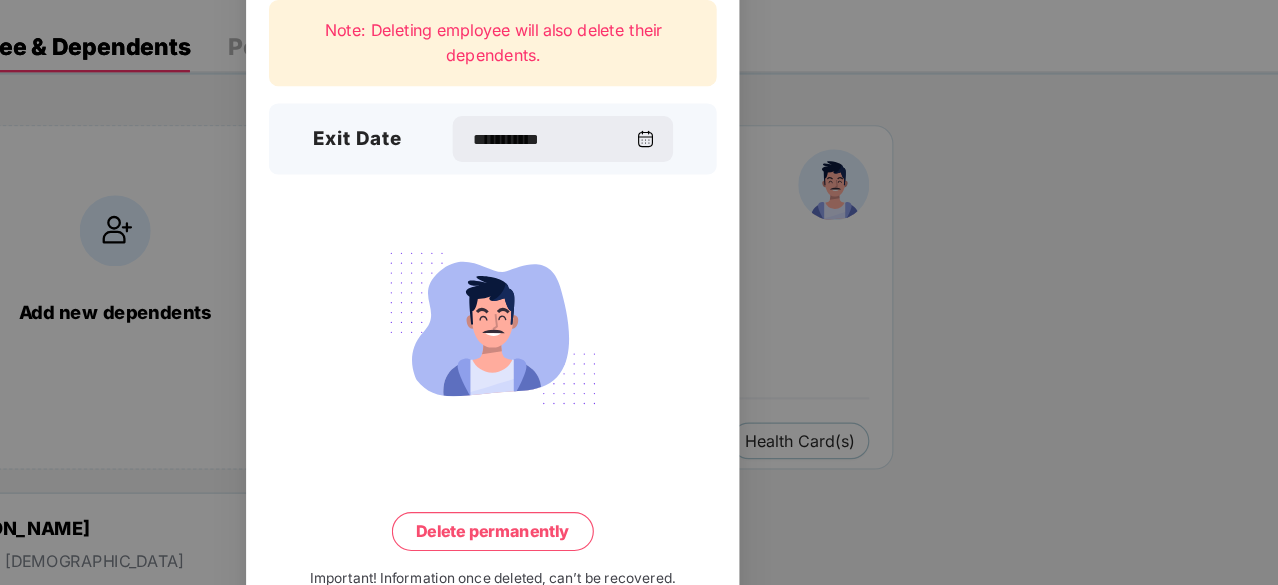 type on "**********" 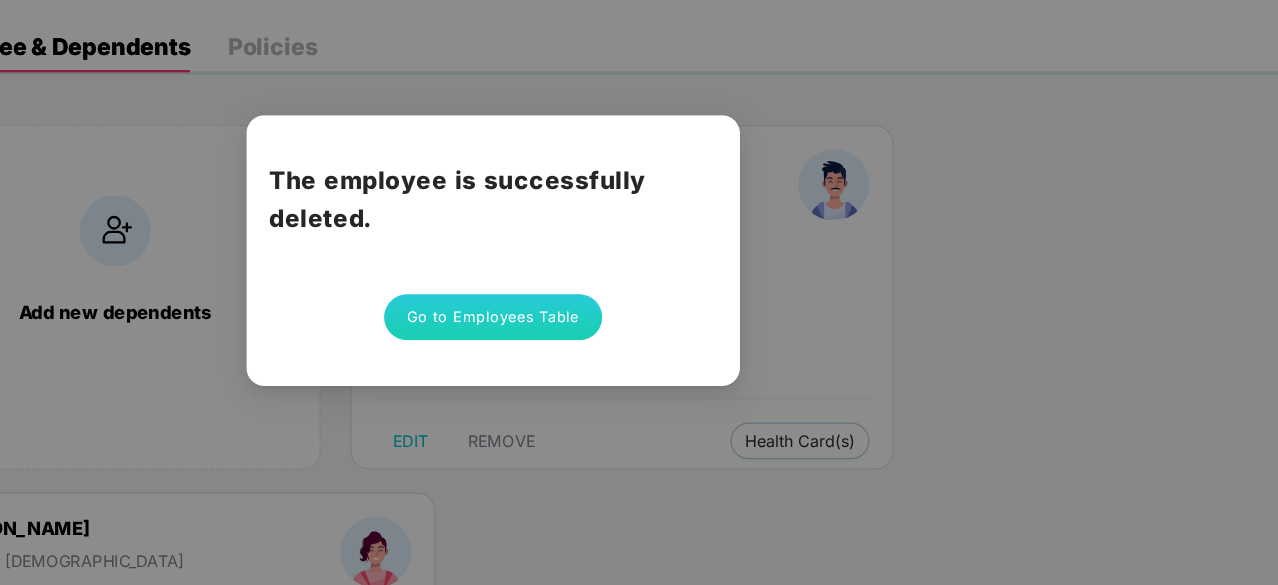 click on "Go to Employees Table" at bounding box center [594, 351] 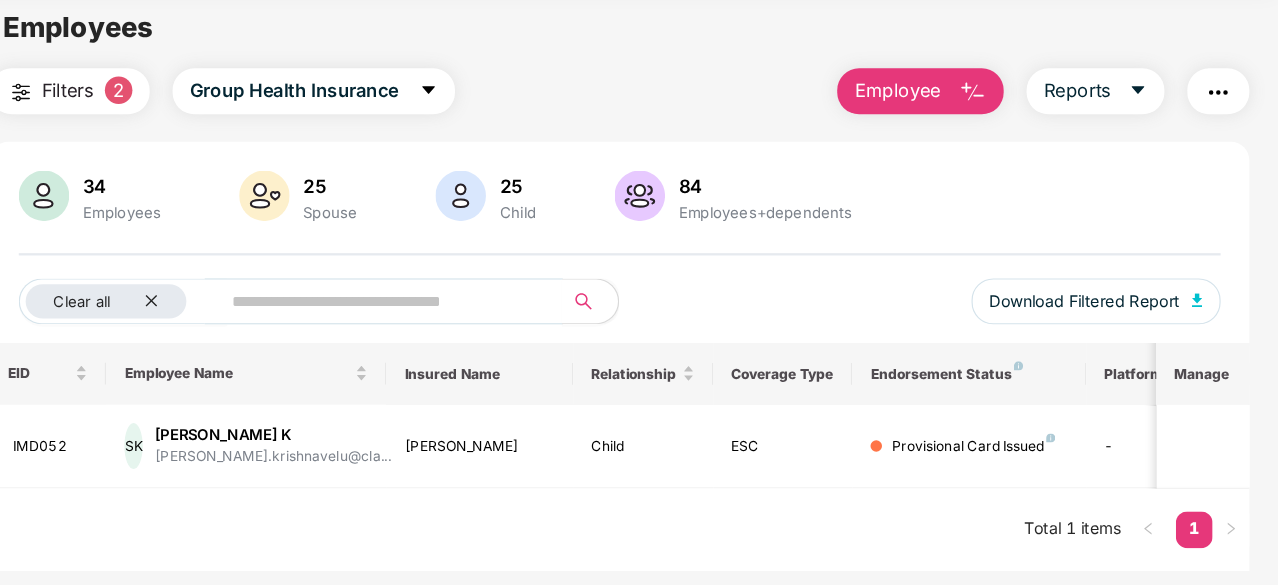 click on "34 Employees 25 Spouse 25 Child [DEMOGRAPHIC_DATA] Employees+dependents Clear all Download Filtered Report" at bounding box center [704, 298] 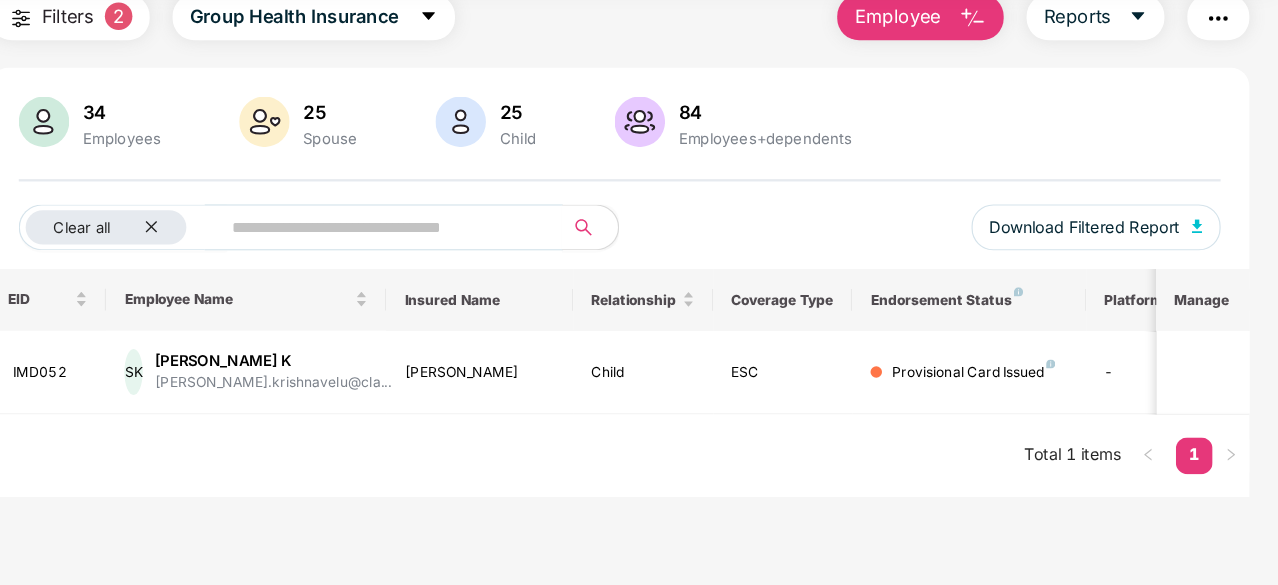 scroll, scrollTop: 0, scrollLeft: 0, axis: both 